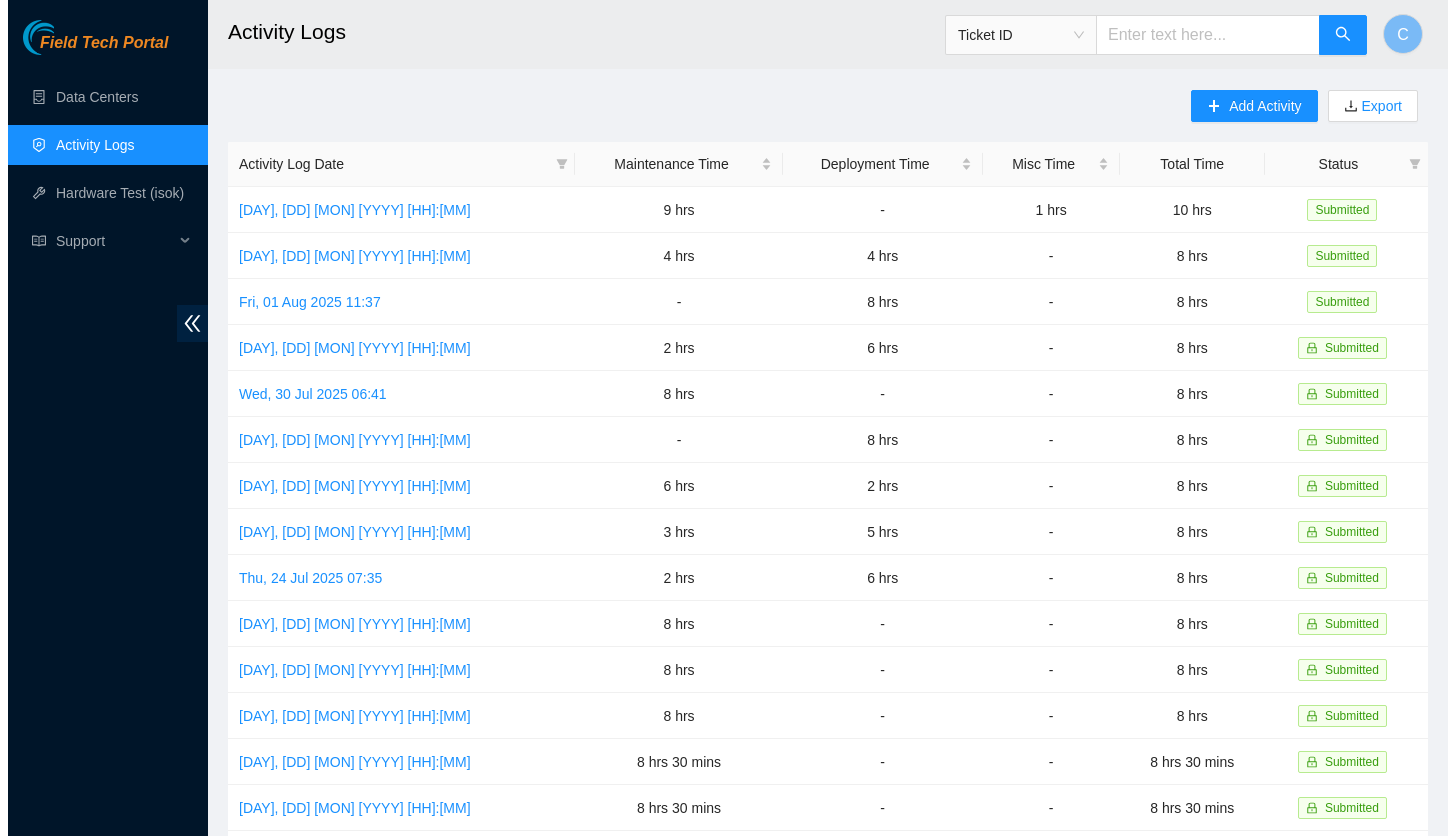 scroll, scrollTop: 0, scrollLeft: 0, axis: both 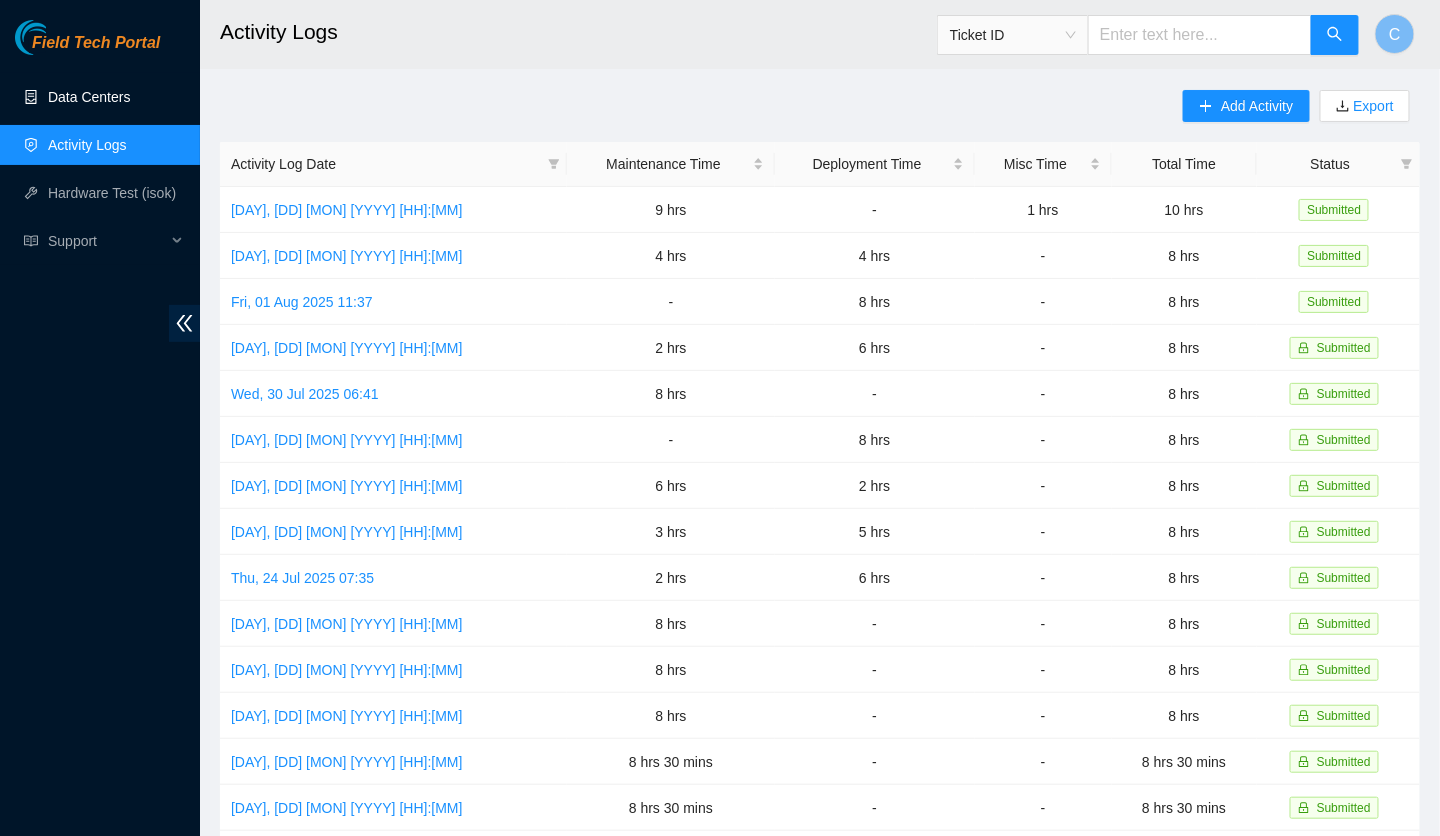 click on "Data Centers" at bounding box center (89, 97) 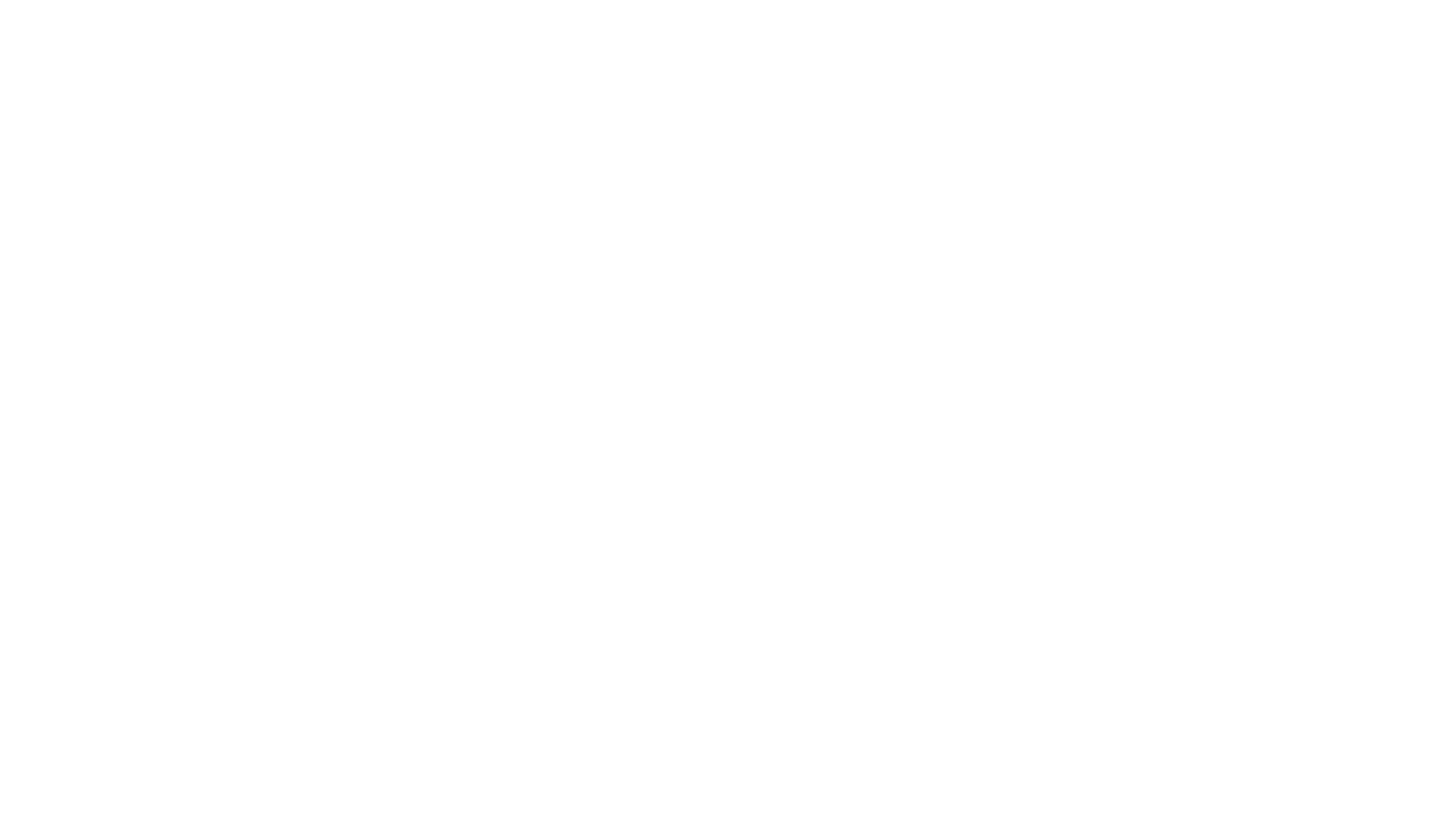 scroll, scrollTop: 0, scrollLeft: 0, axis: both 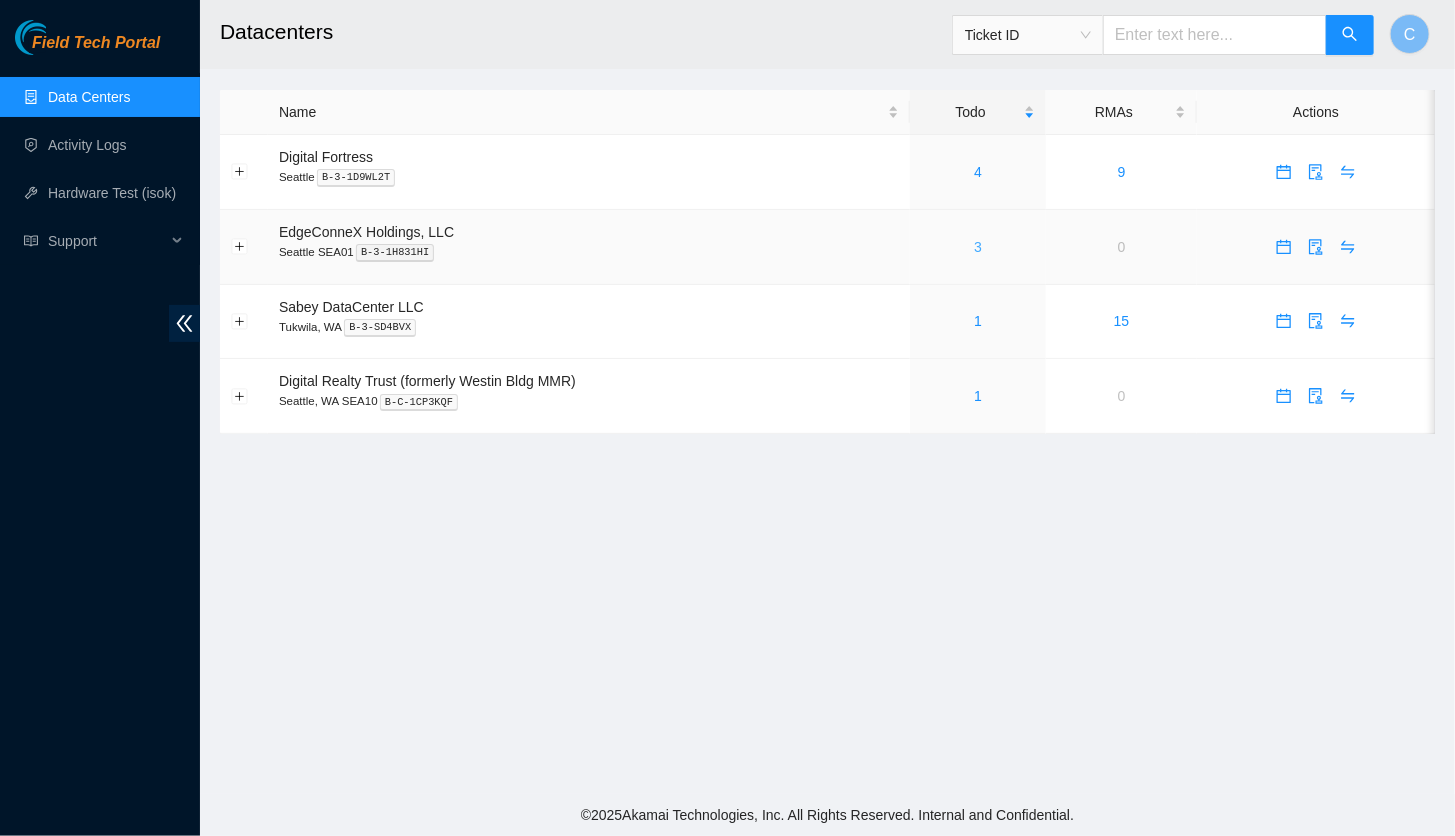 click on "3" at bounding box center (978, 247) 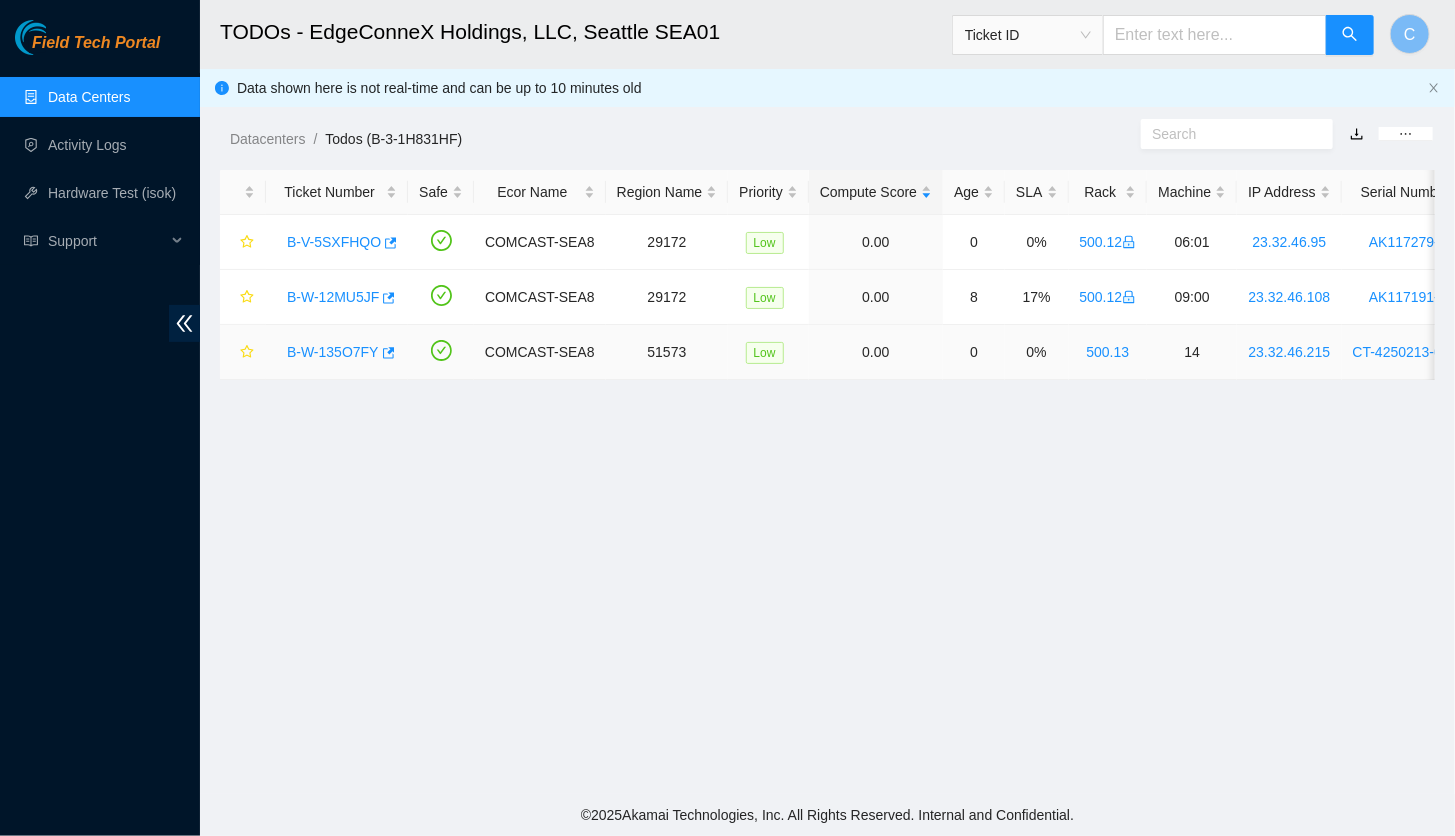click on "B-W-135O7FY" at bounding box center [333, 352] 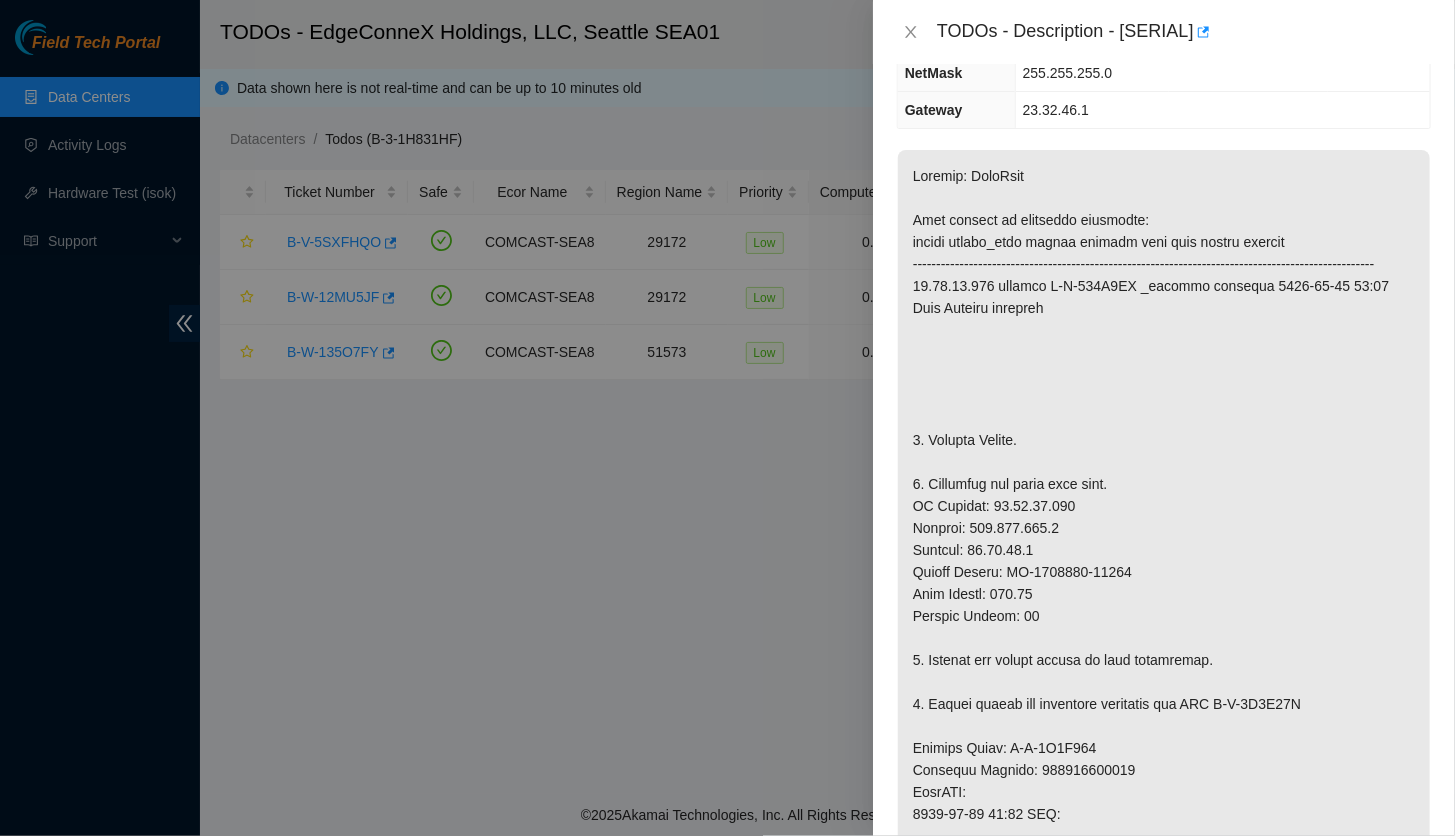 scroll, scrollTop: 600, scrollLeft: 0, axis: vertical 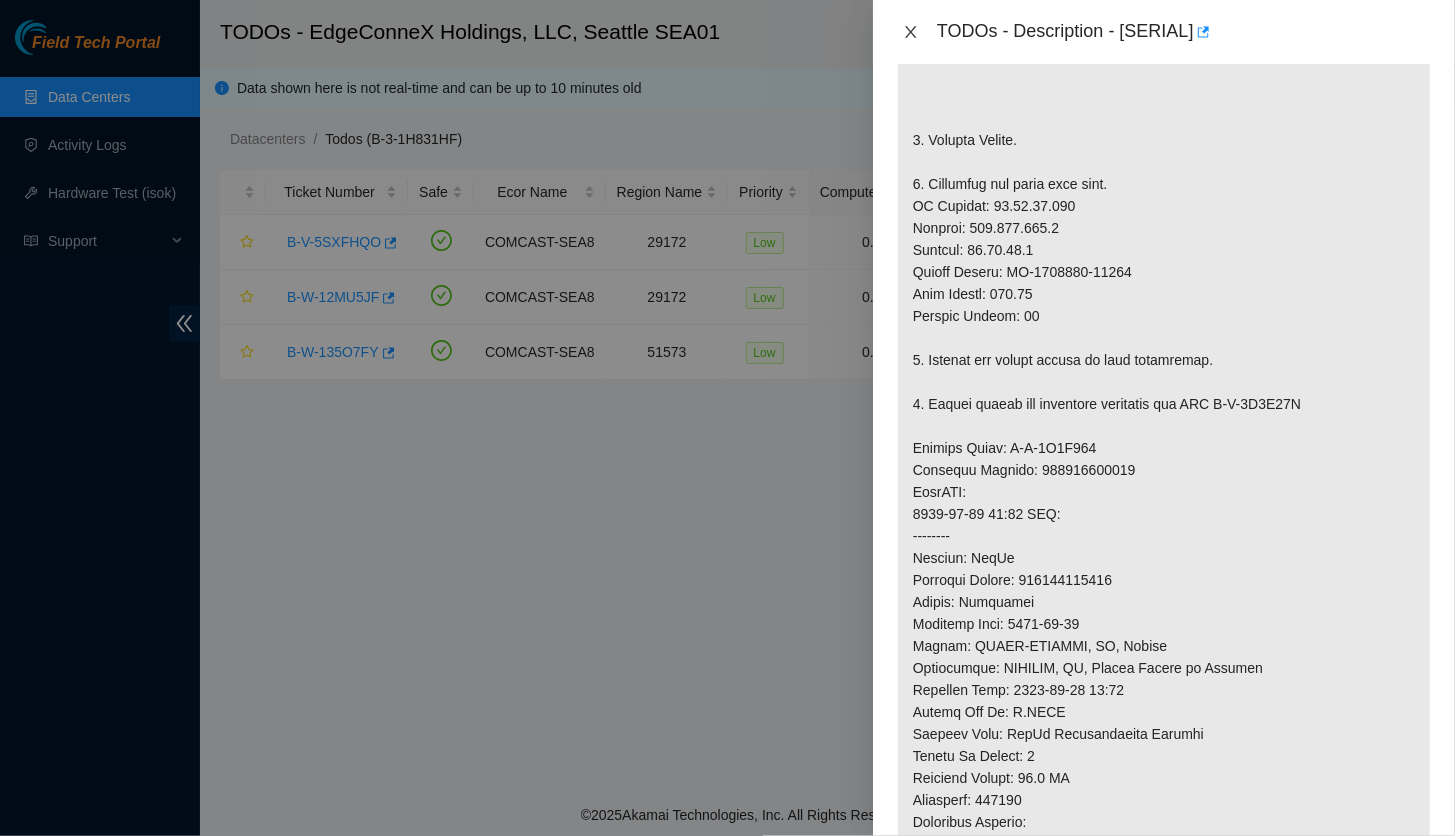 click 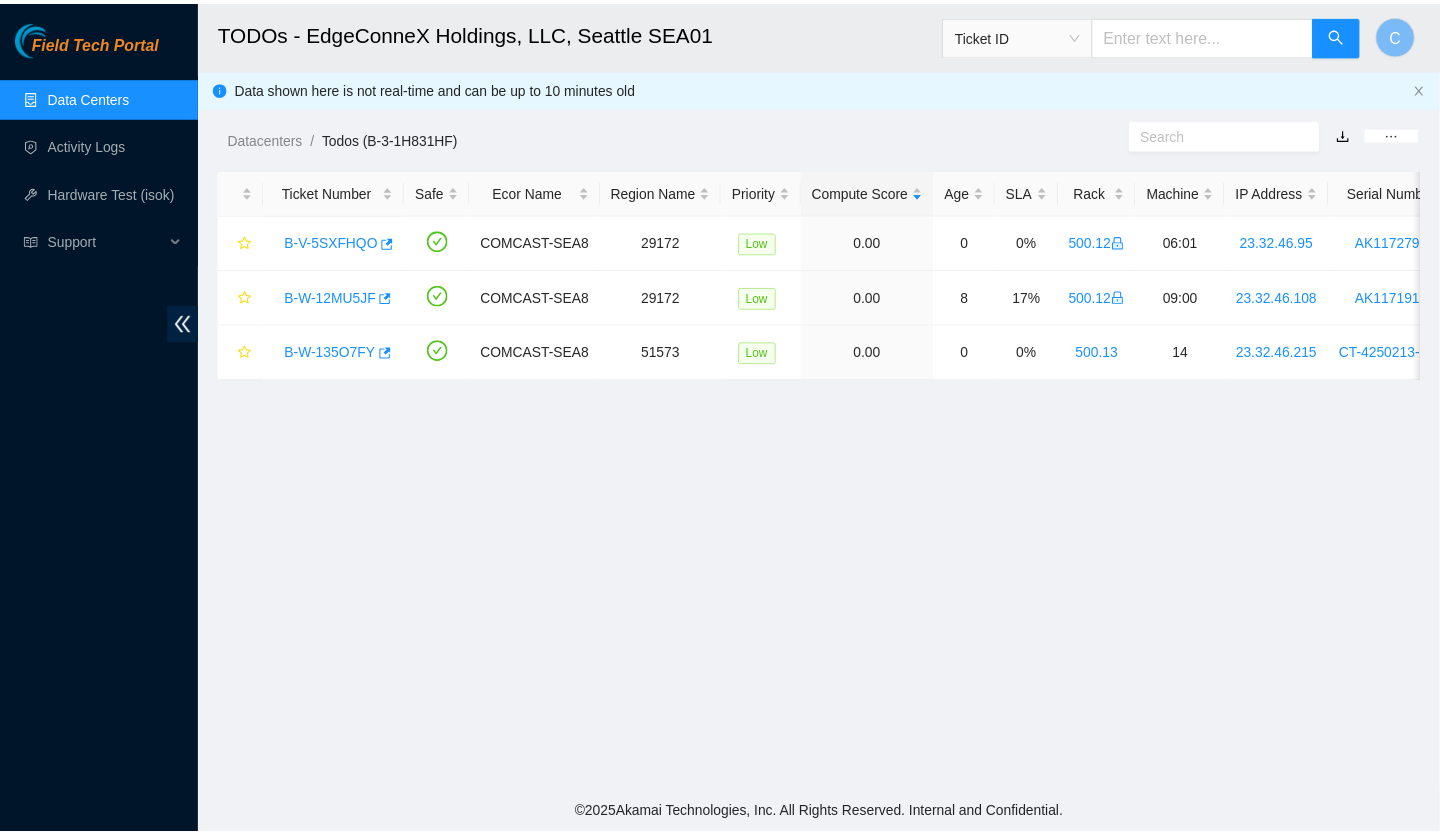 scroll, scrollTop: 480, scrollLeft: 0, axis: vertical 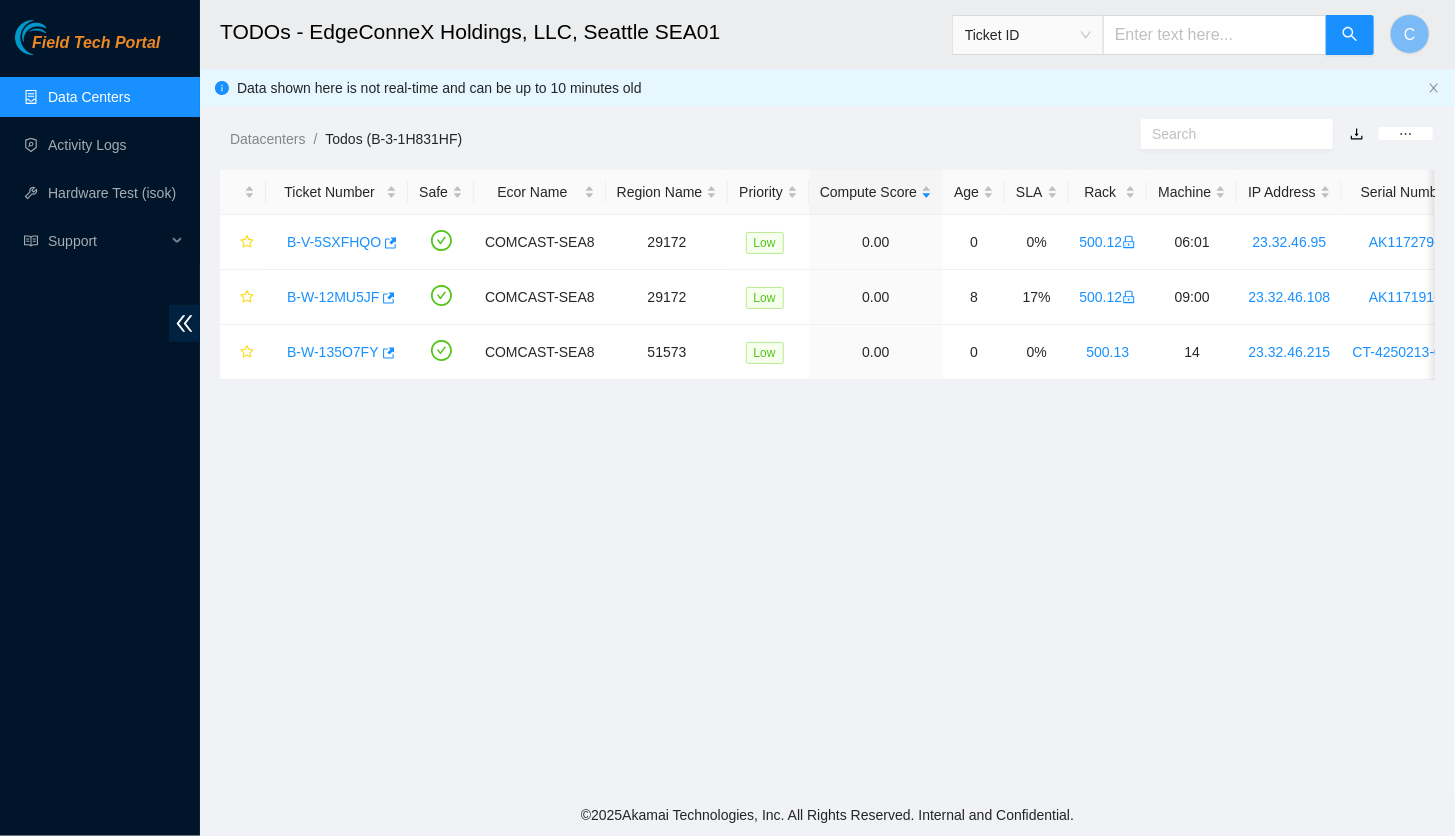 click on "Data Centers" at bounding box center [89, 97] 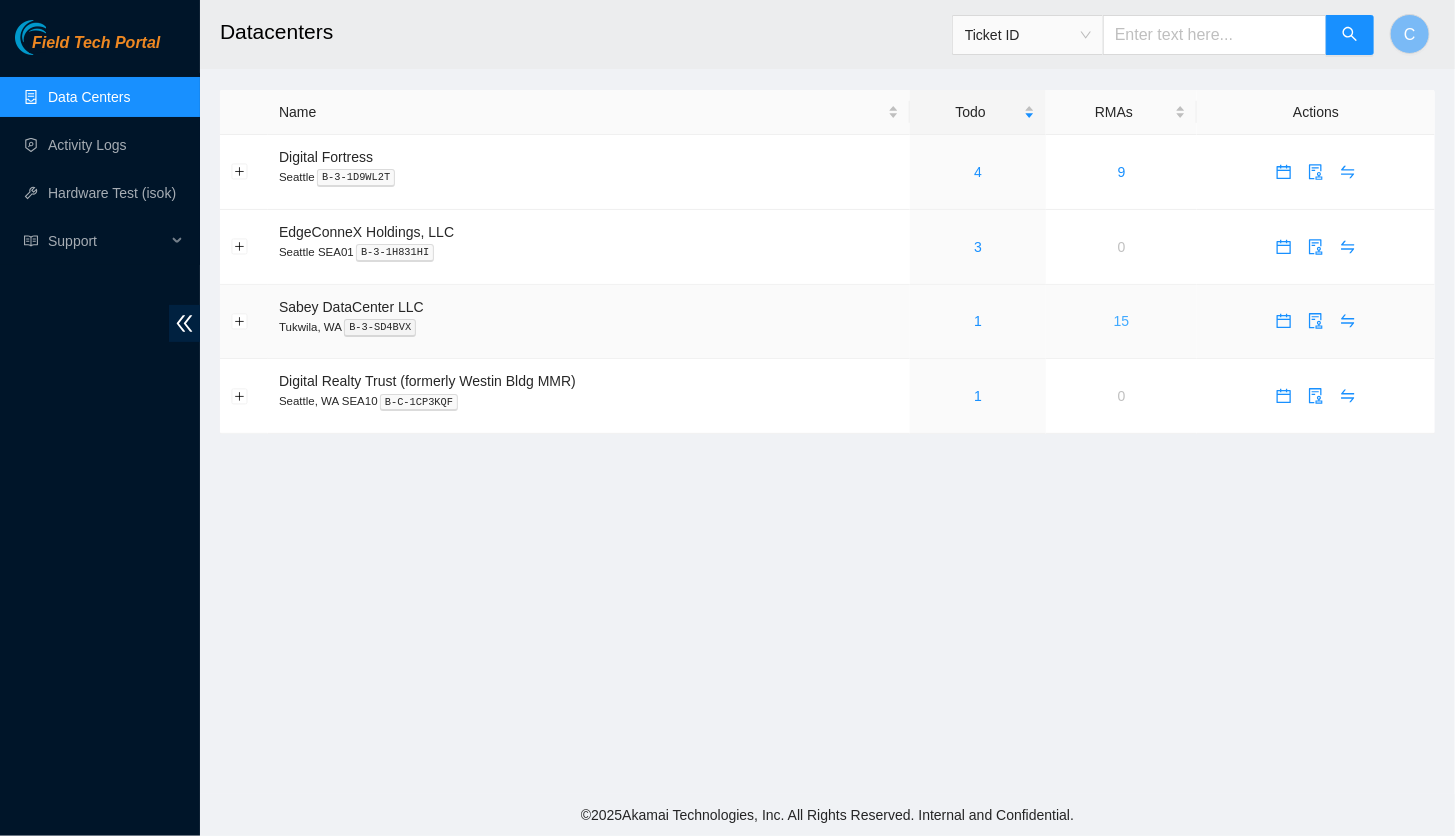 click on "15" at bounding box center [1122, 321] 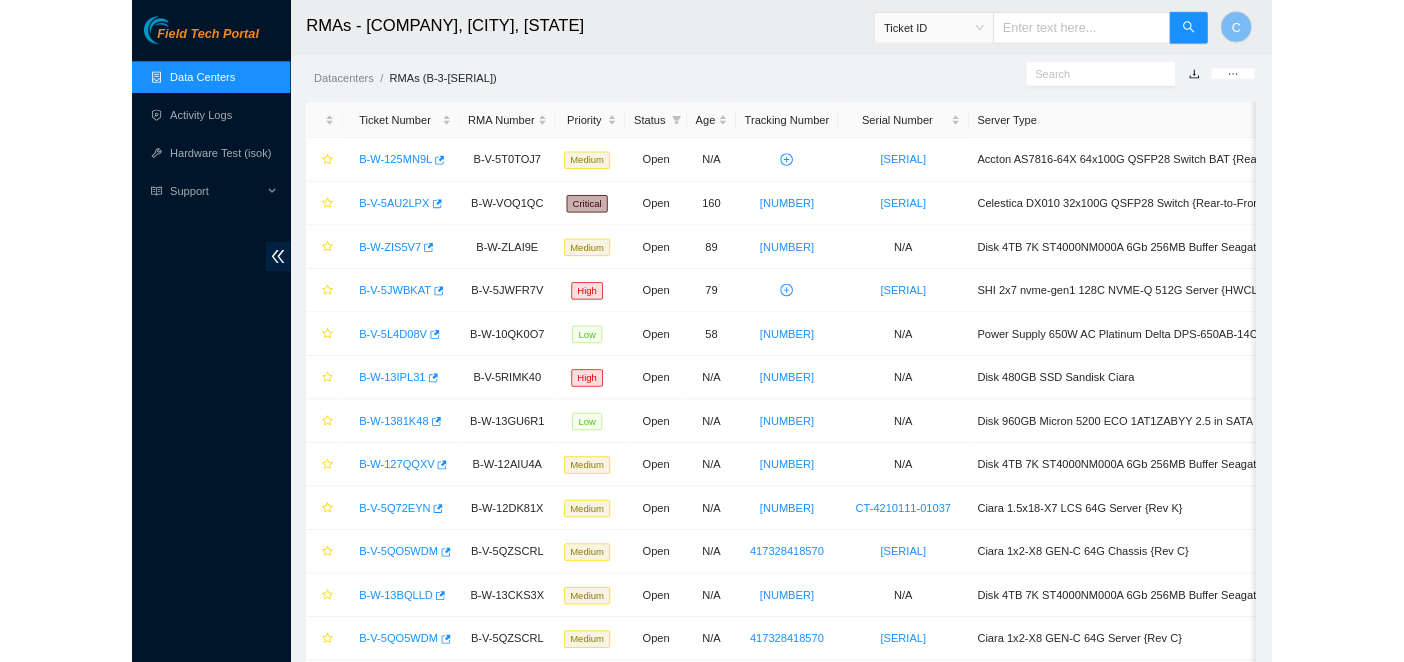 scroll, scrollTop: 0, scrollLeft: 0, axis: both 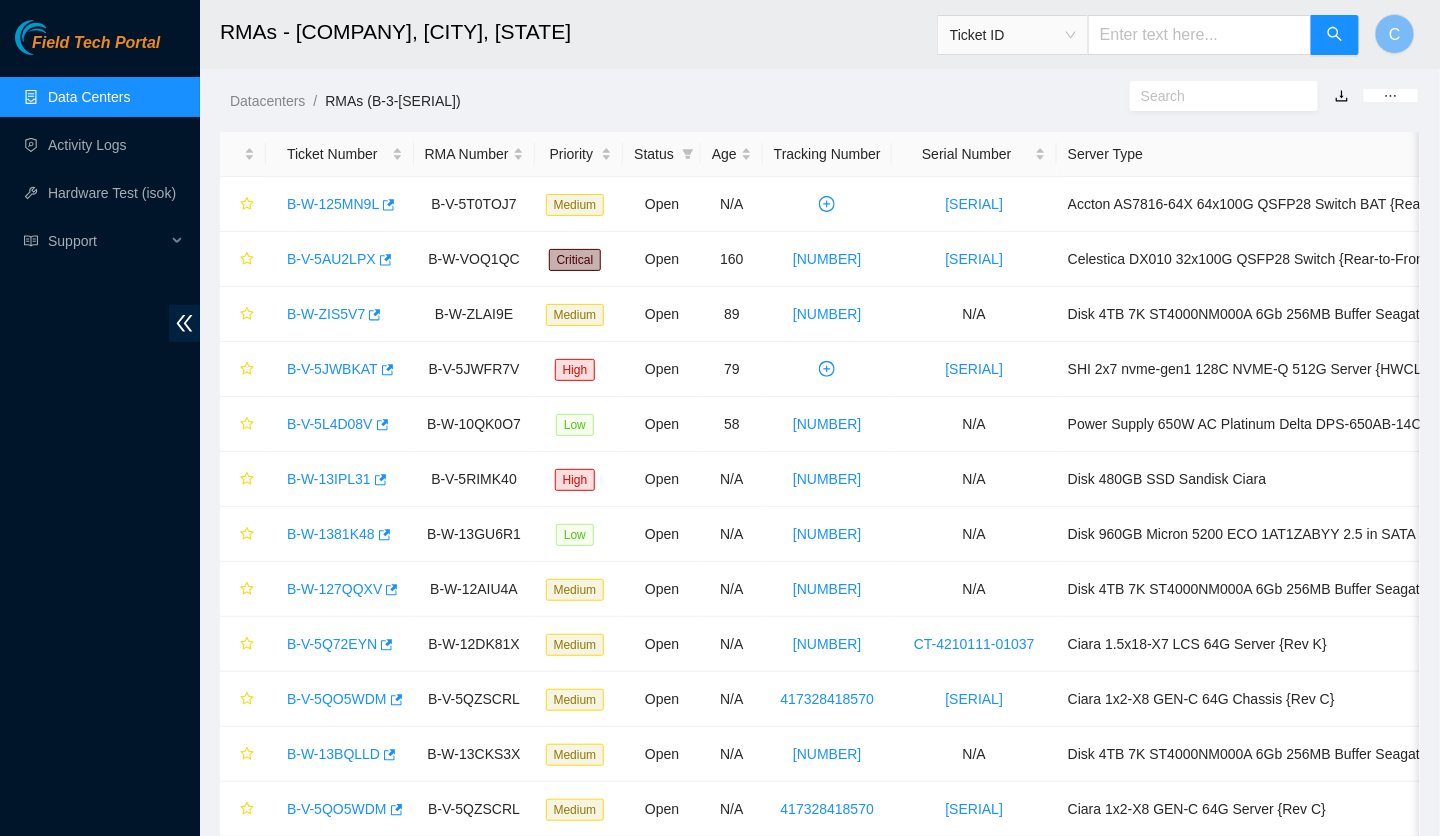 click on "Data Centers" at bounding box center (89, 97) 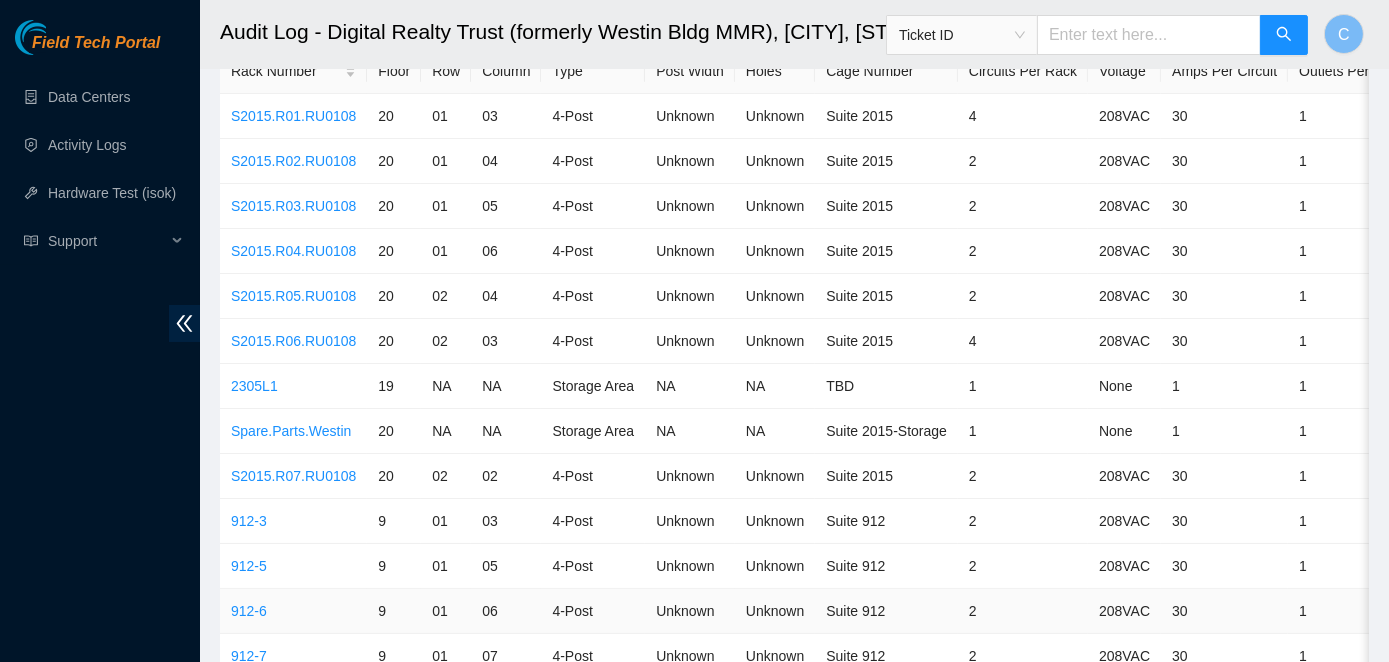scroll, scrollTop: 60, scrollLeft: 0, axis: vertical 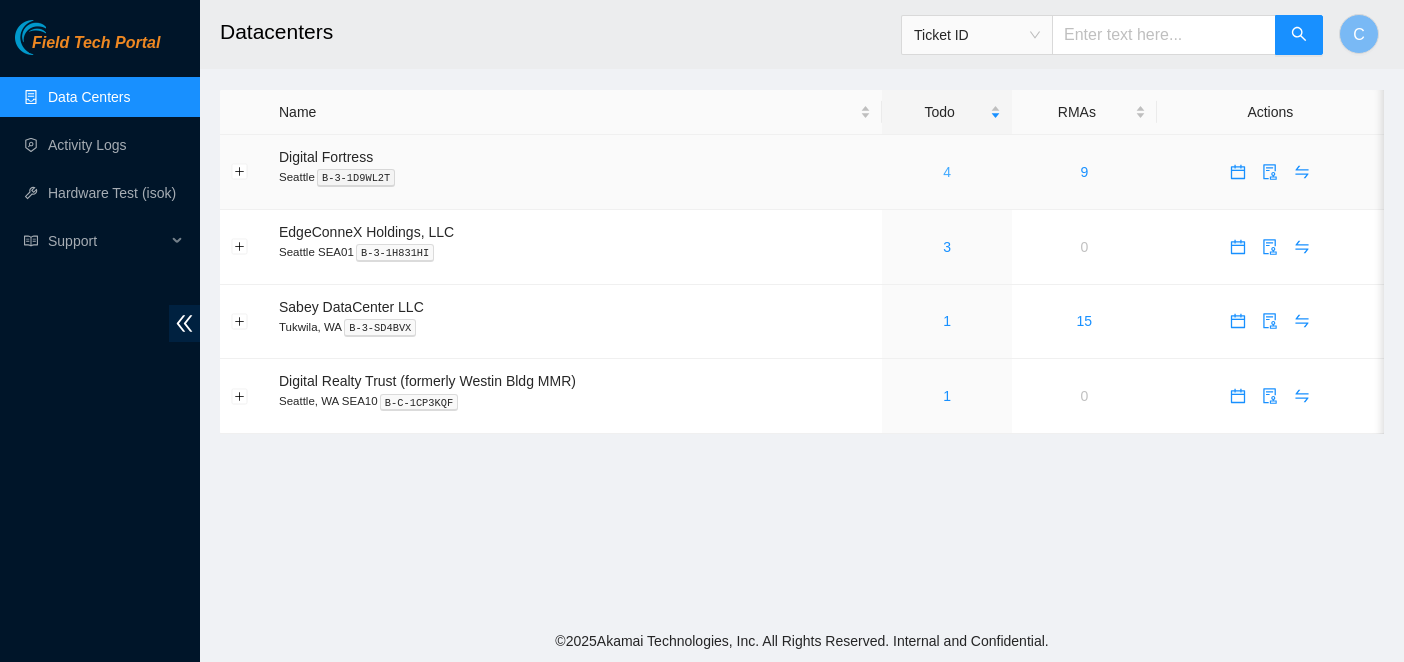 click on "4" at bounding box center [947, 172] 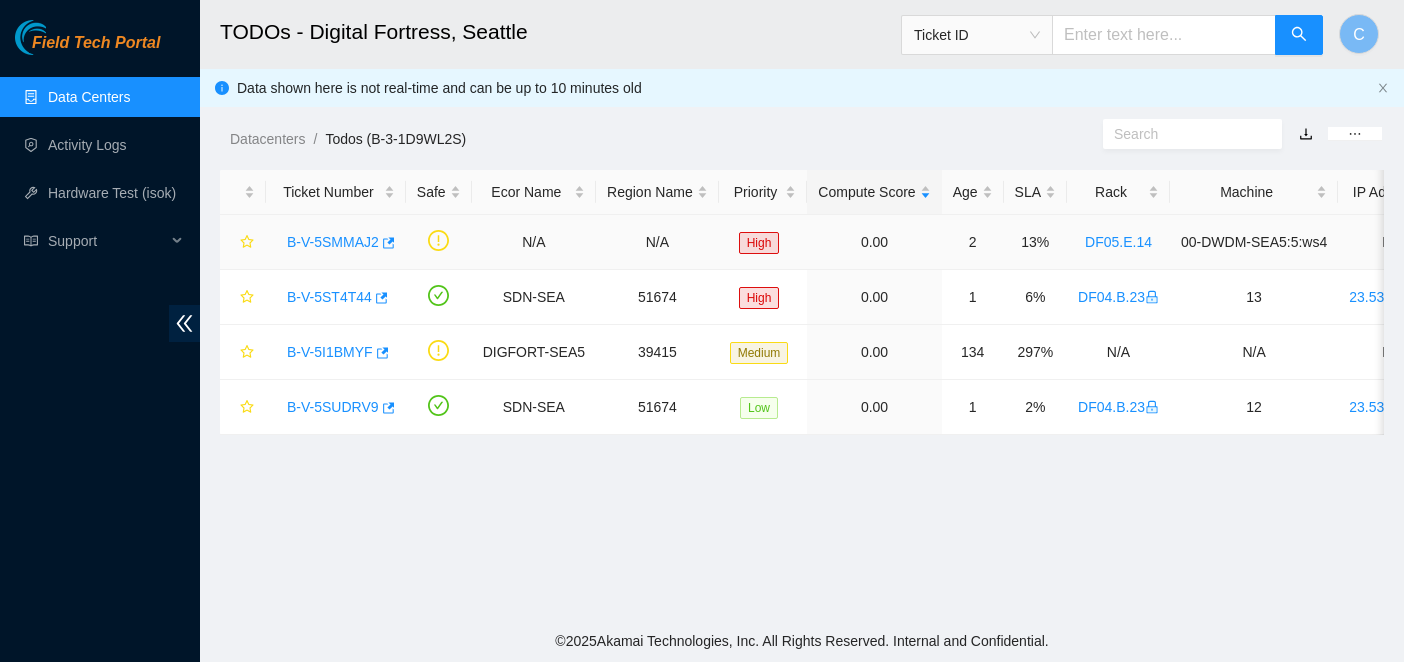 click on "B-V-5SMMAJ2" at bounding box center [333, 242] 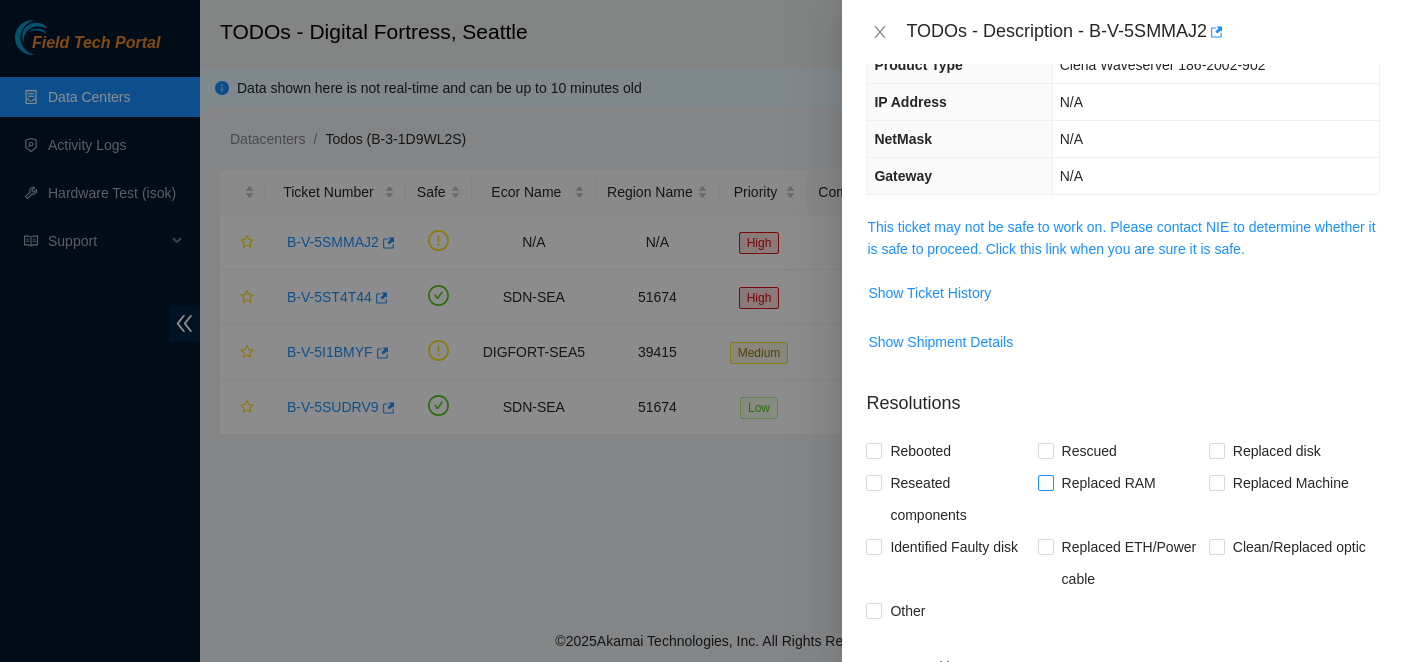 scroll, scrollTop: 200, scrollLeft: 0, axis: vertical 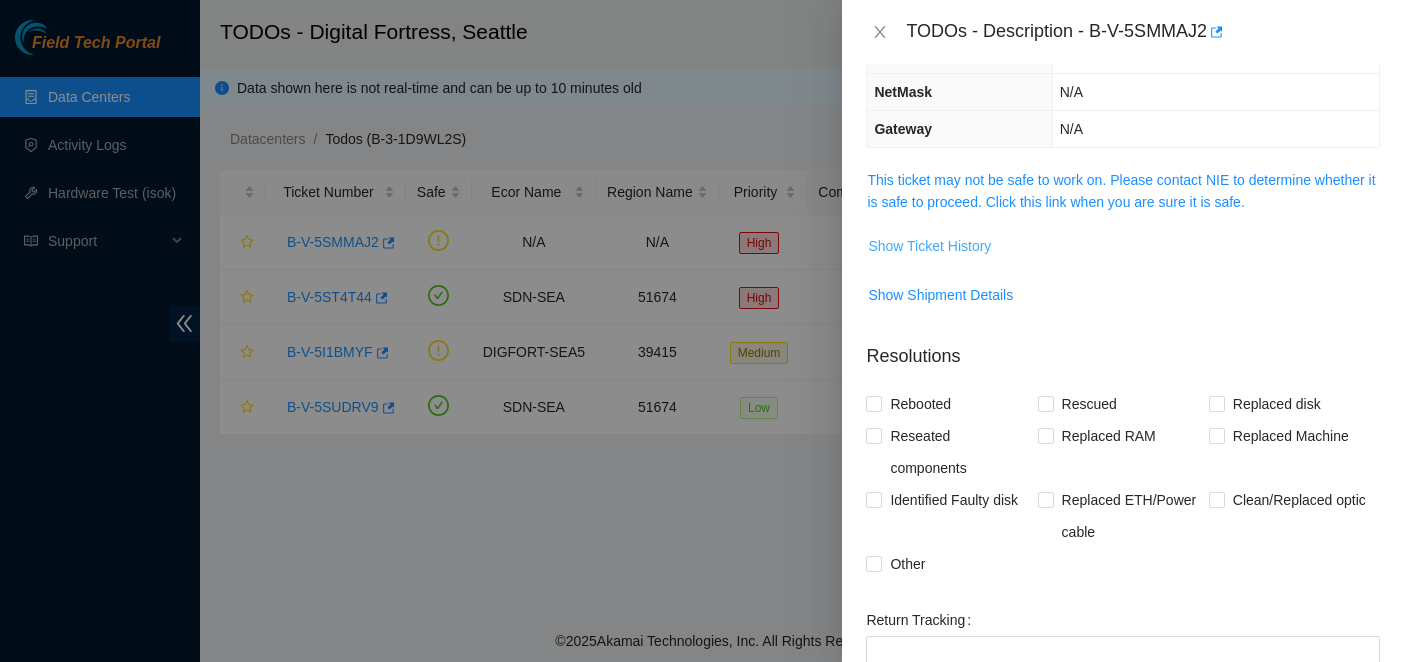 click on "Show Ticket History" at bounding box center [929, 246] 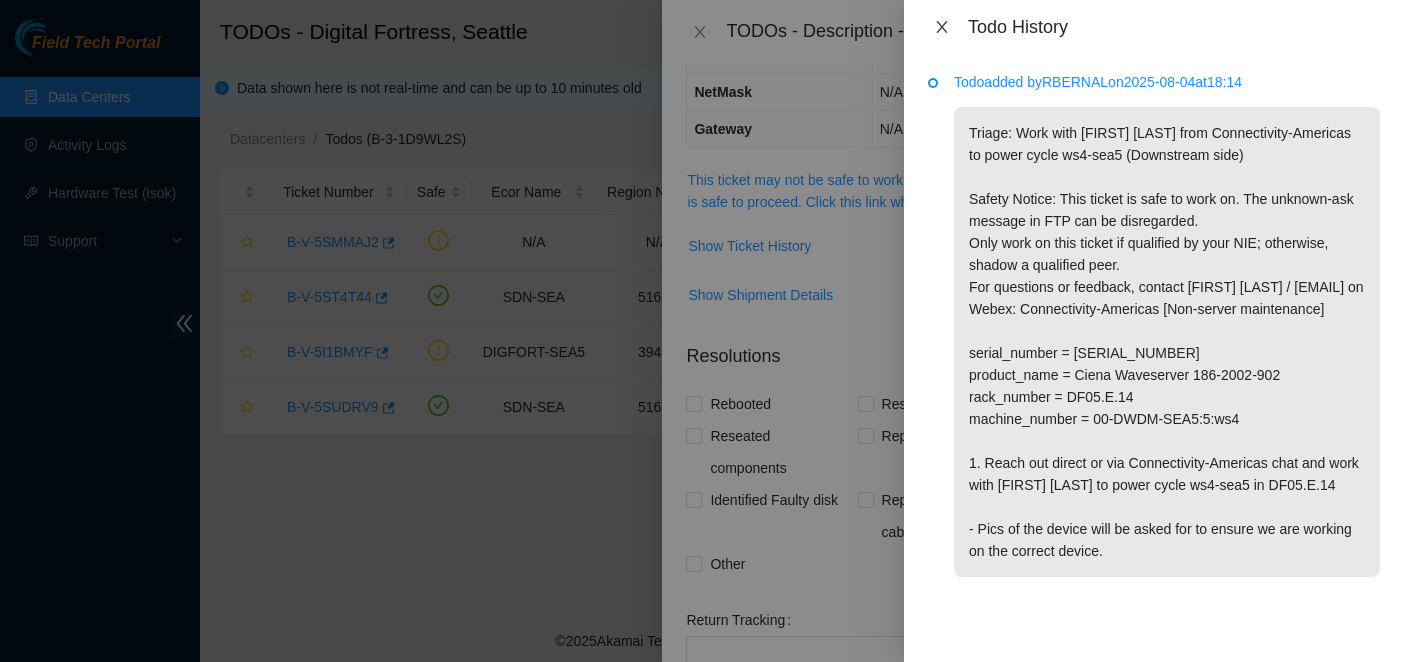 click 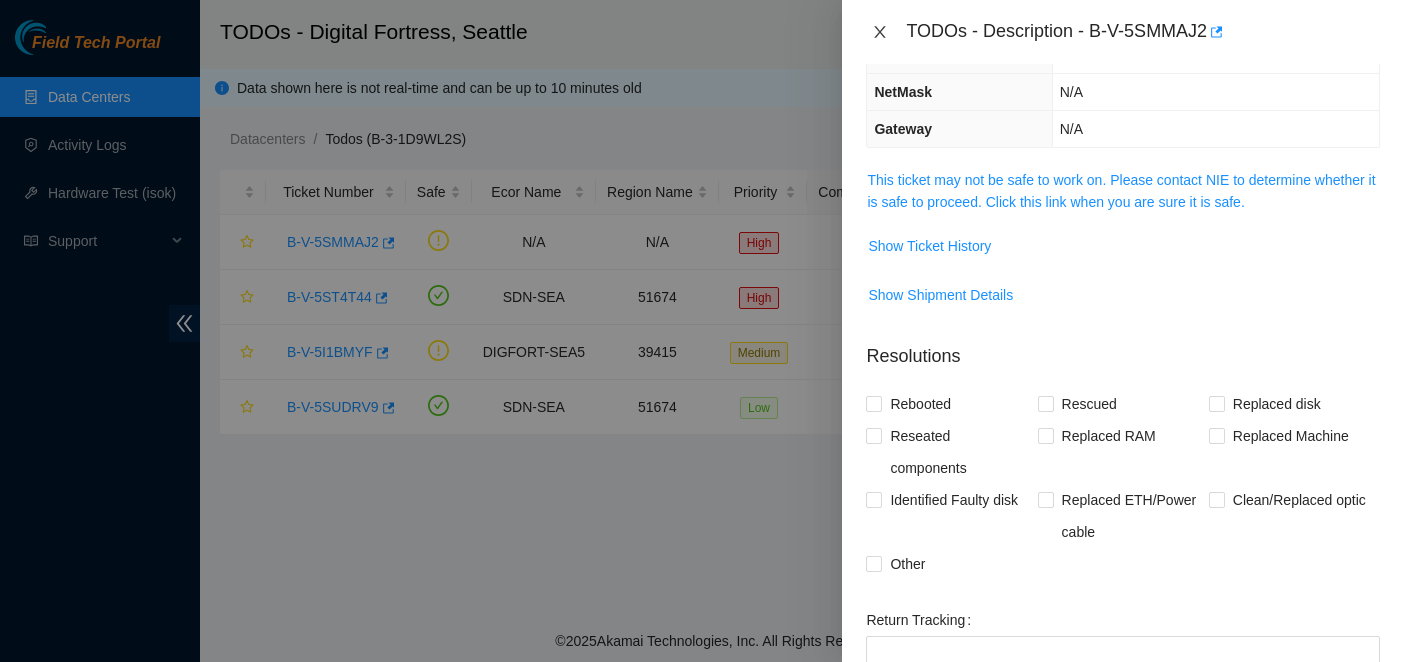 click 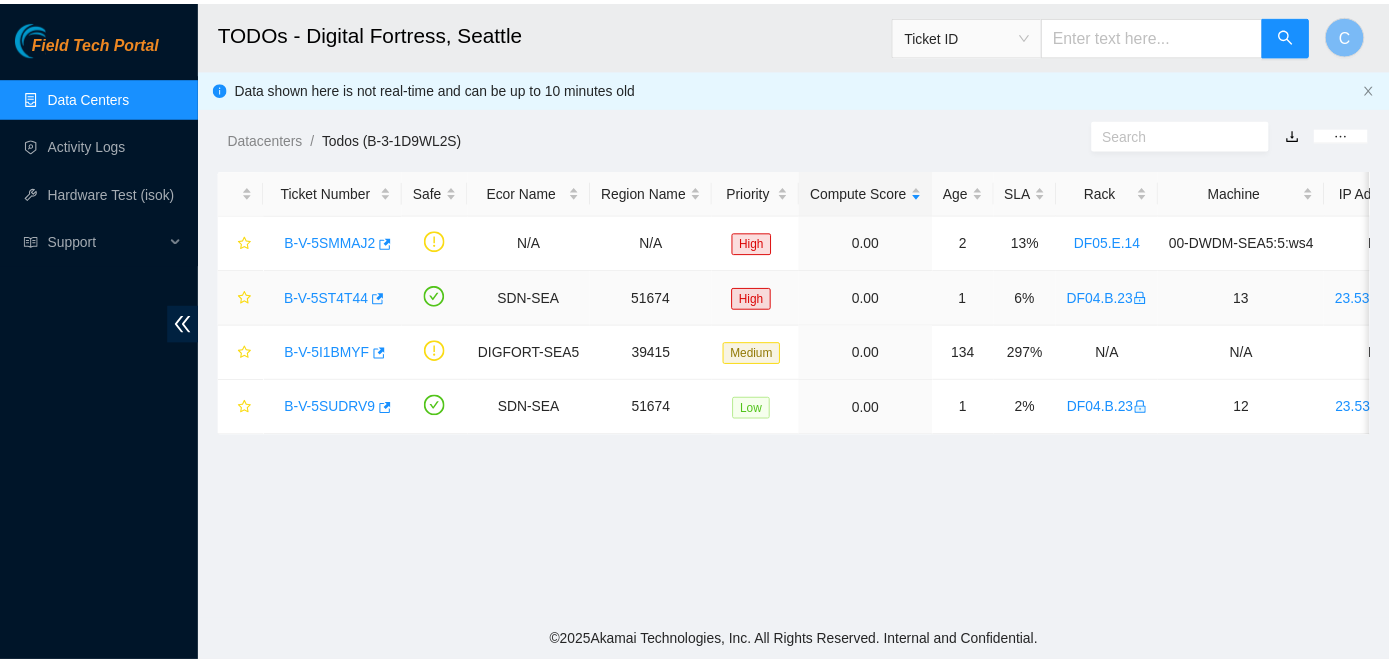 scroll, scrollTop: 265, scrollLeft: 0, axis: vertical 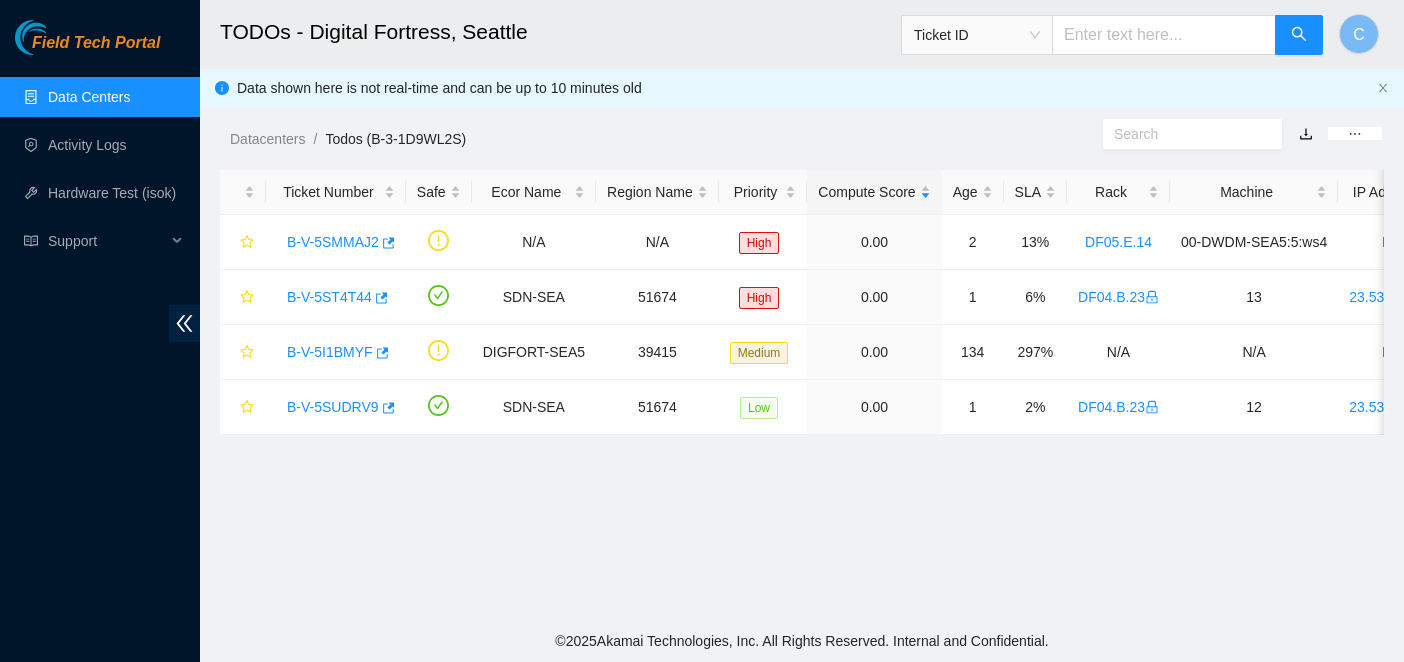 click on "Data Centers" at bounding box center [89, 97] 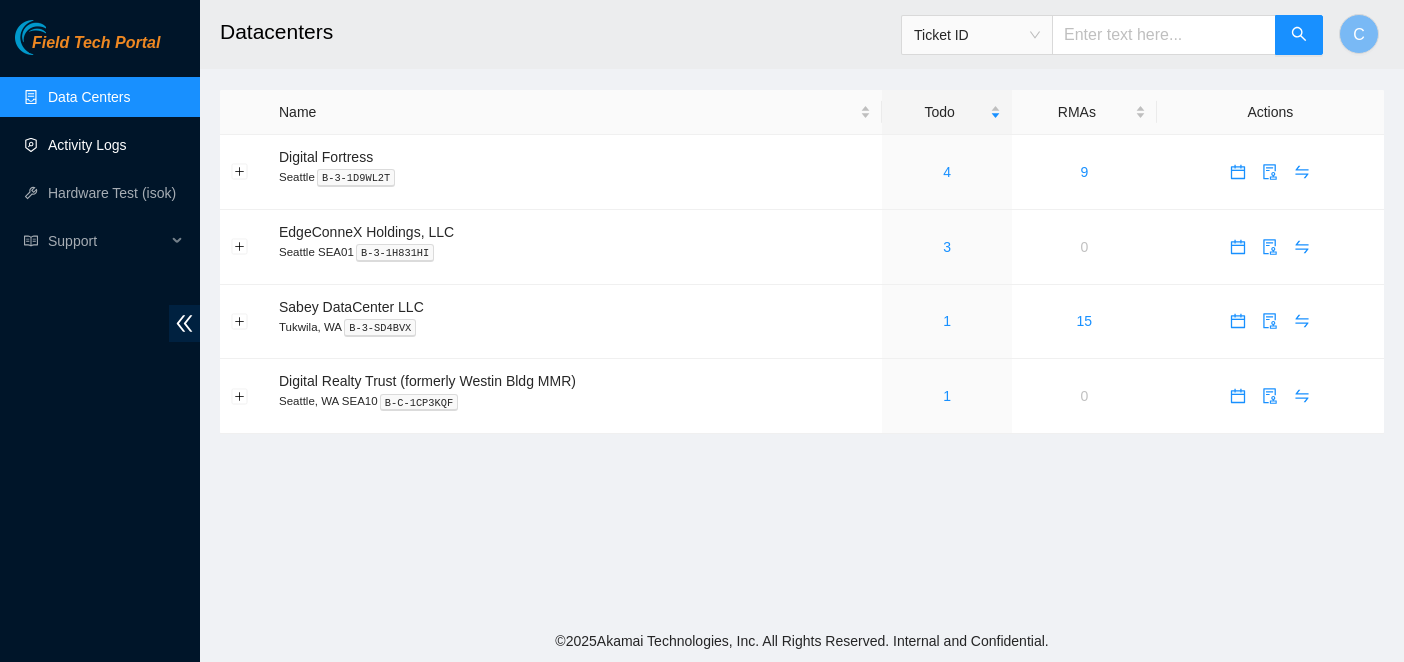 click on "Activity Logs" at bounding box center (87, 145) 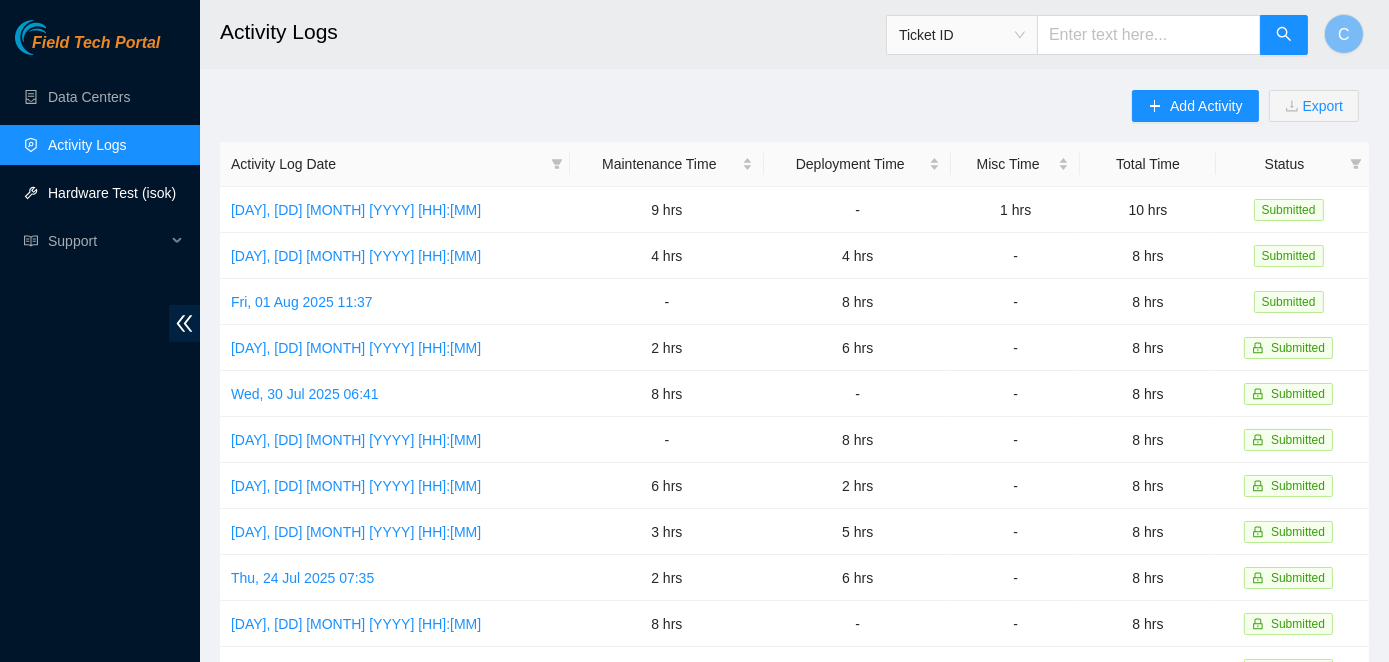 click on "Hardware Test (isok)" at bounding box center [112, 193] 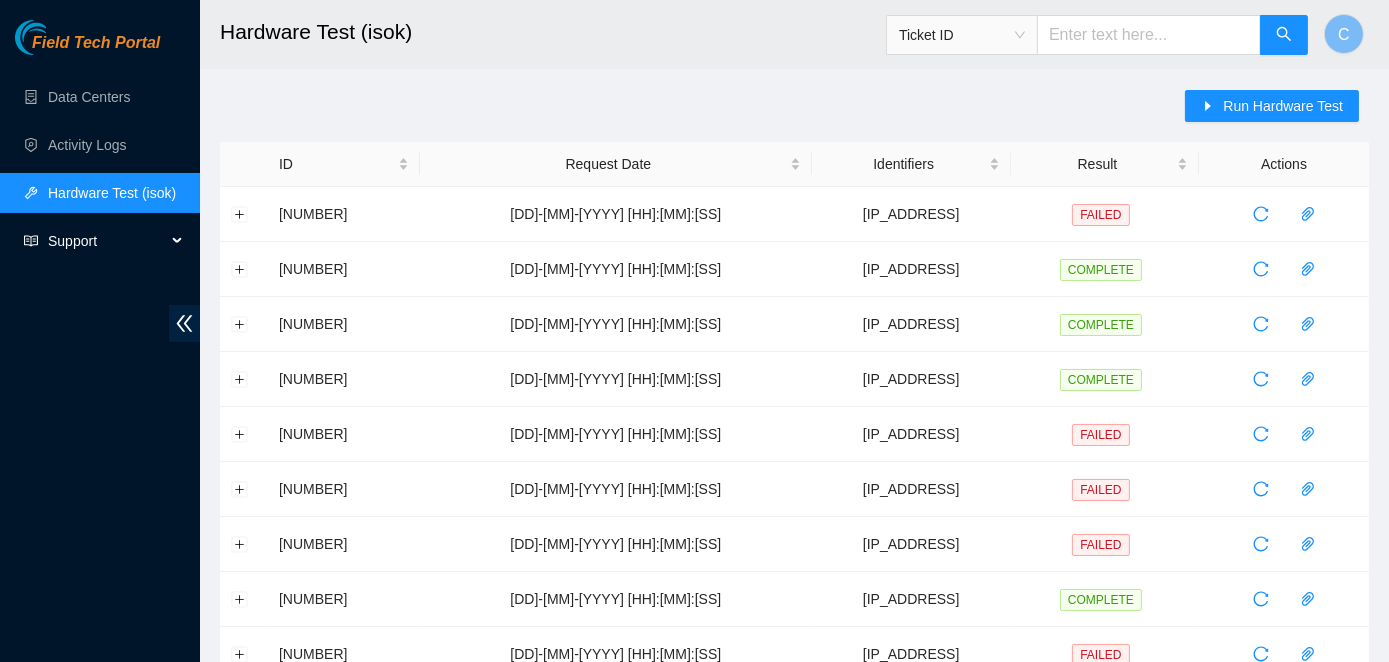 click on "Support" at bounding box center [107, 241] 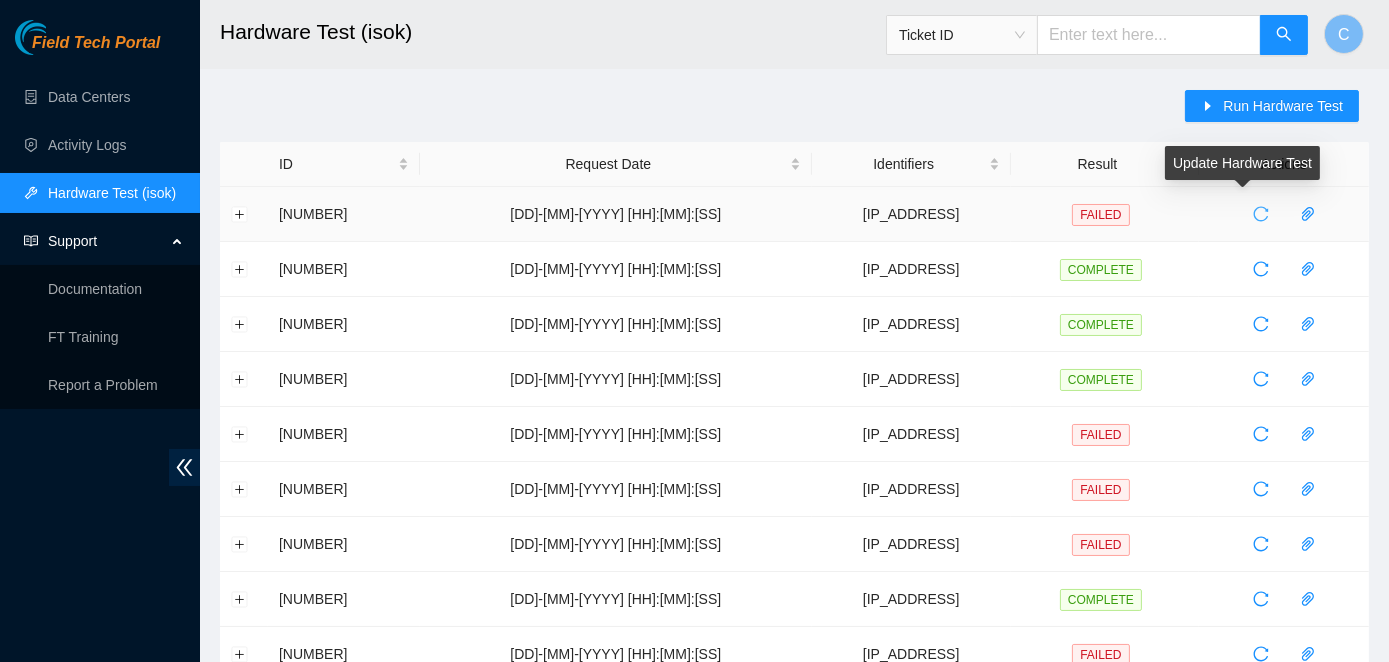 click 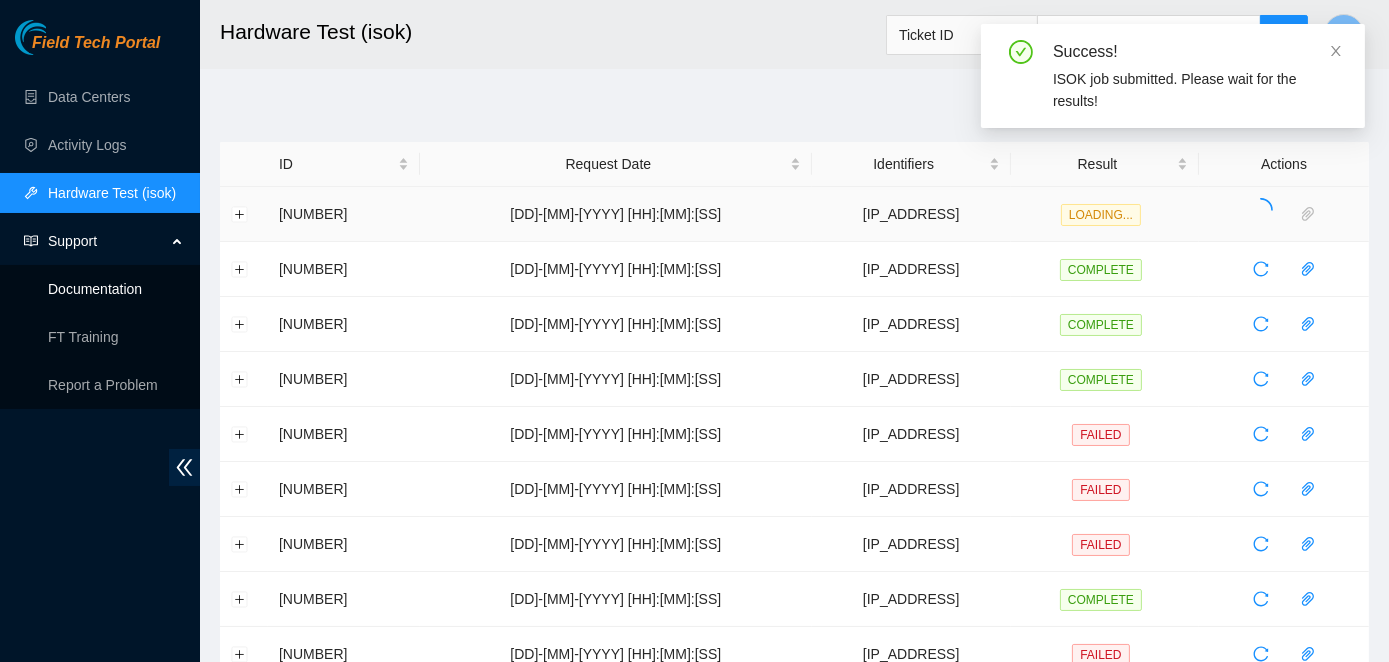 click on "Documentation" at bounding box center [95, 289] 